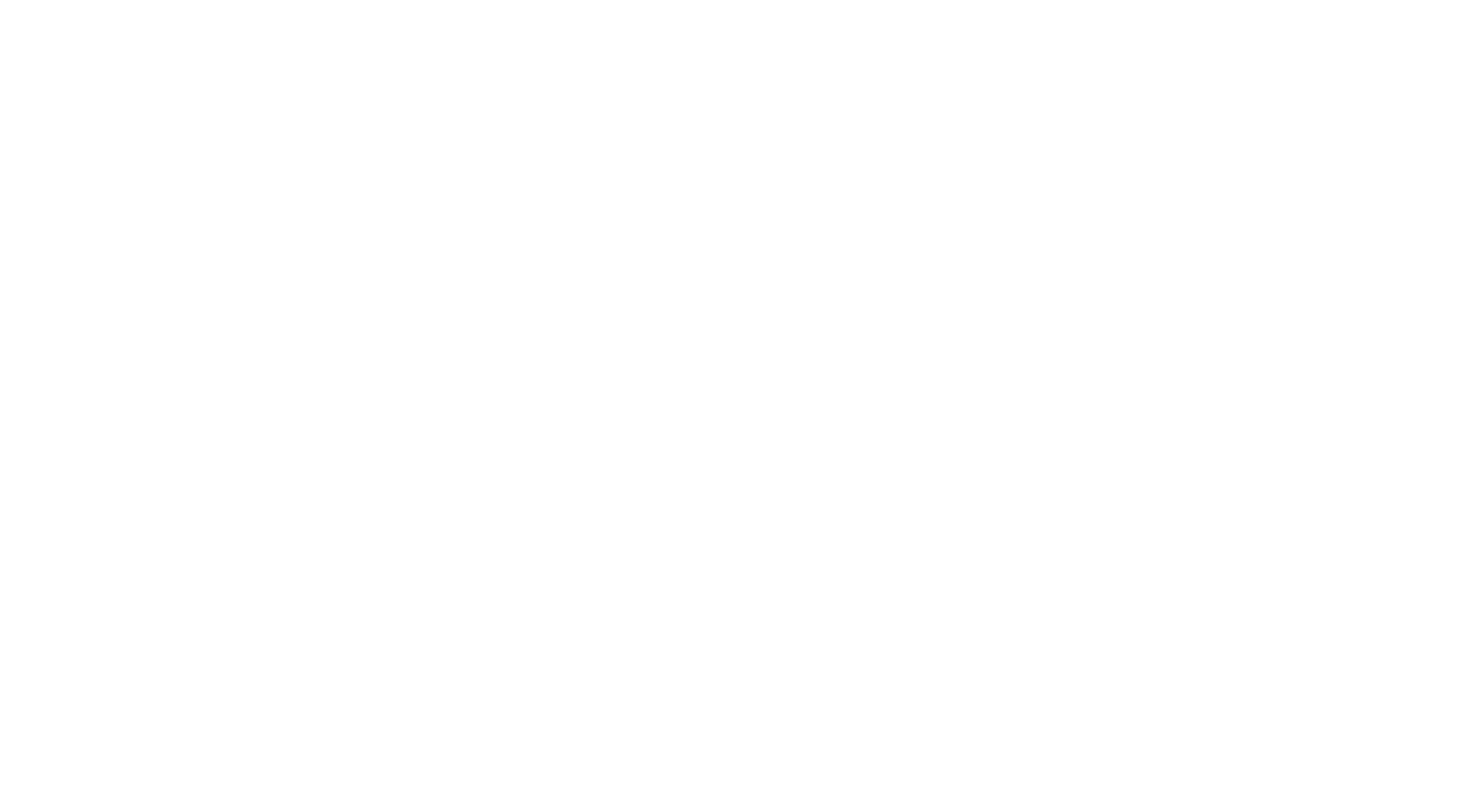 scroll, scrollTop: 0, scrollLeft: 0, axis: both 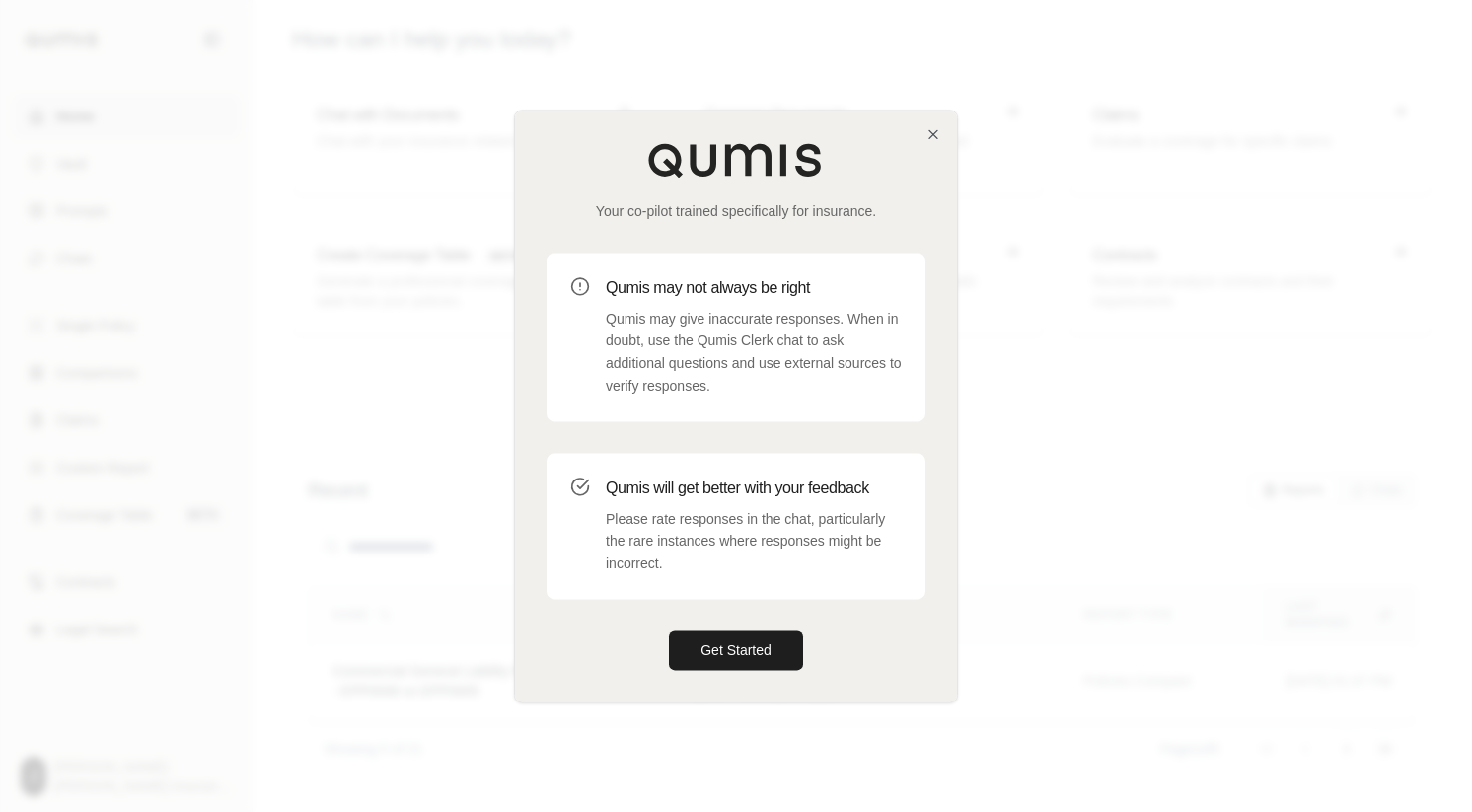 click on "Get Started" at bounding box center [736, 650] 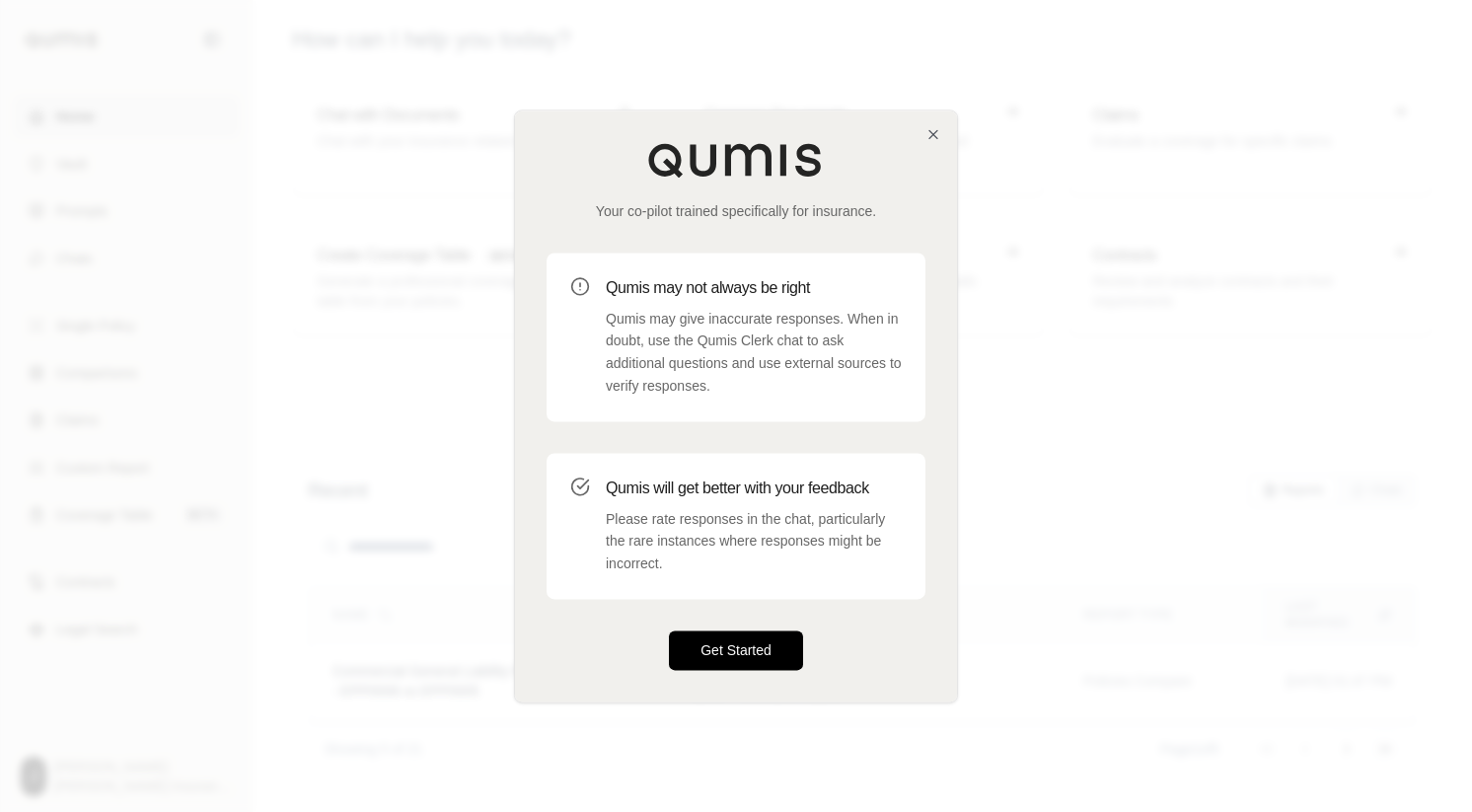 click on "Get Started" at bounding box center [736, 650] 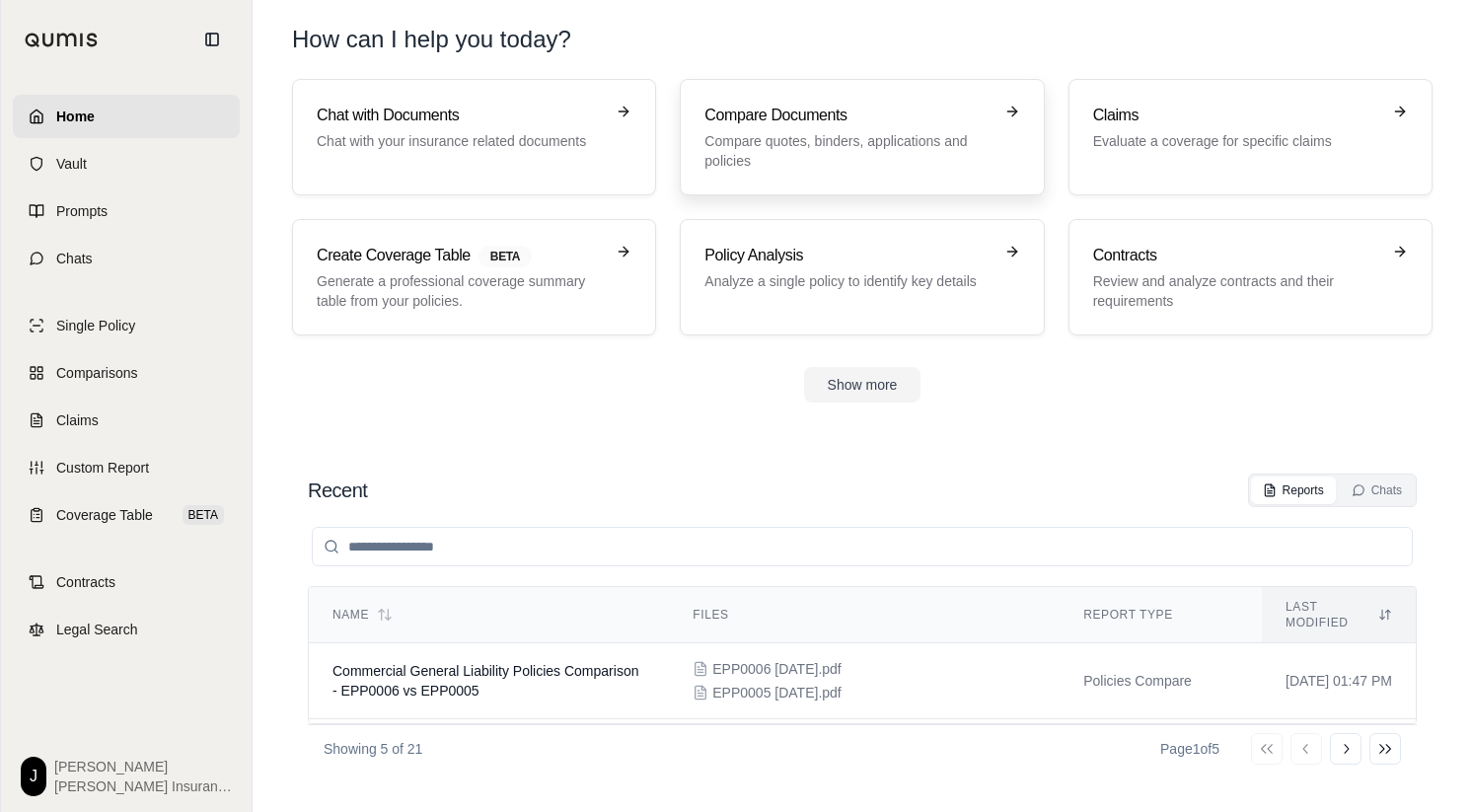 click on "Compare Documents Compare quotes, binders, applications and policies" at bounding box center [847, 137] 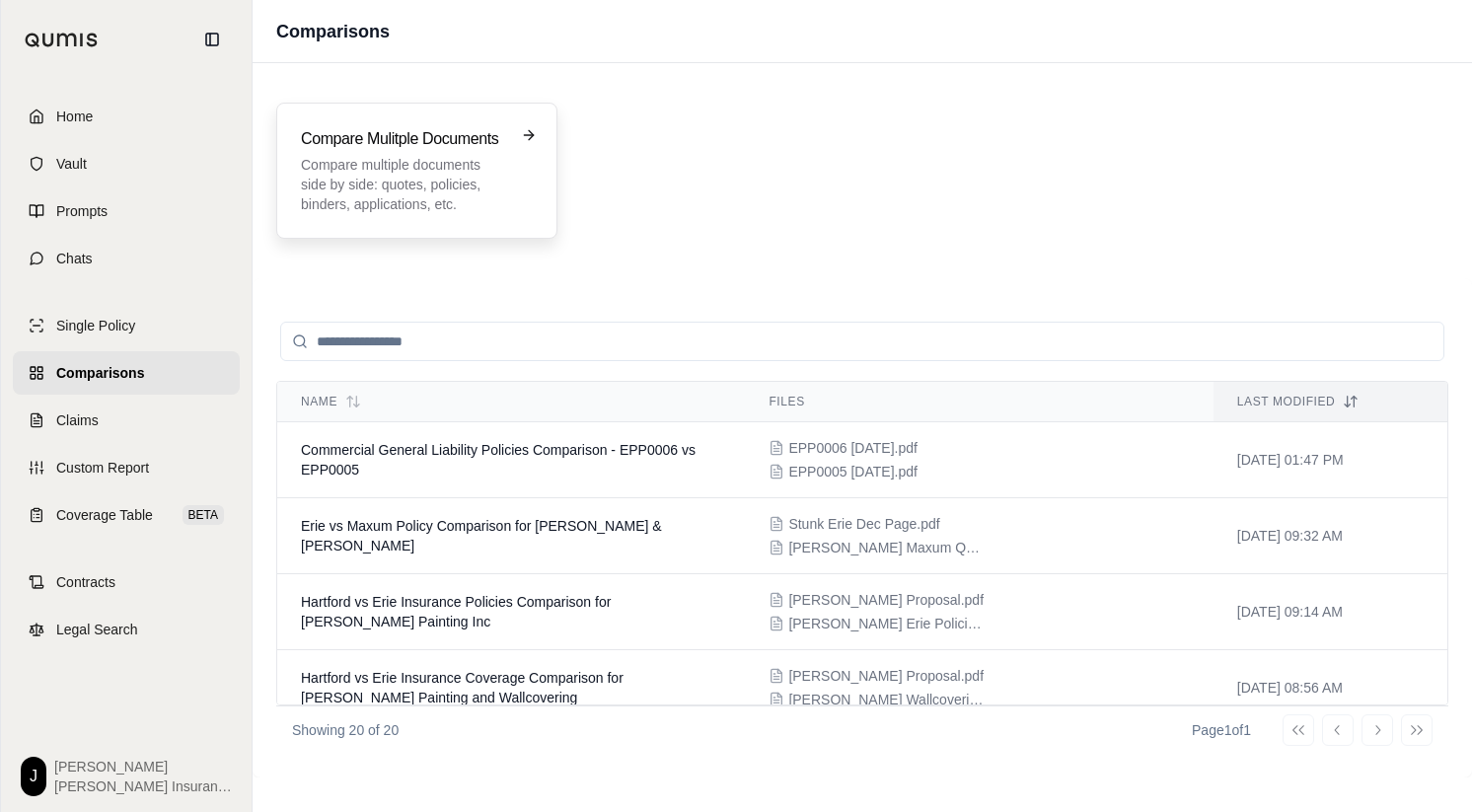 click on "Compare Mulitple Documents" at bounding box center (403, 139) 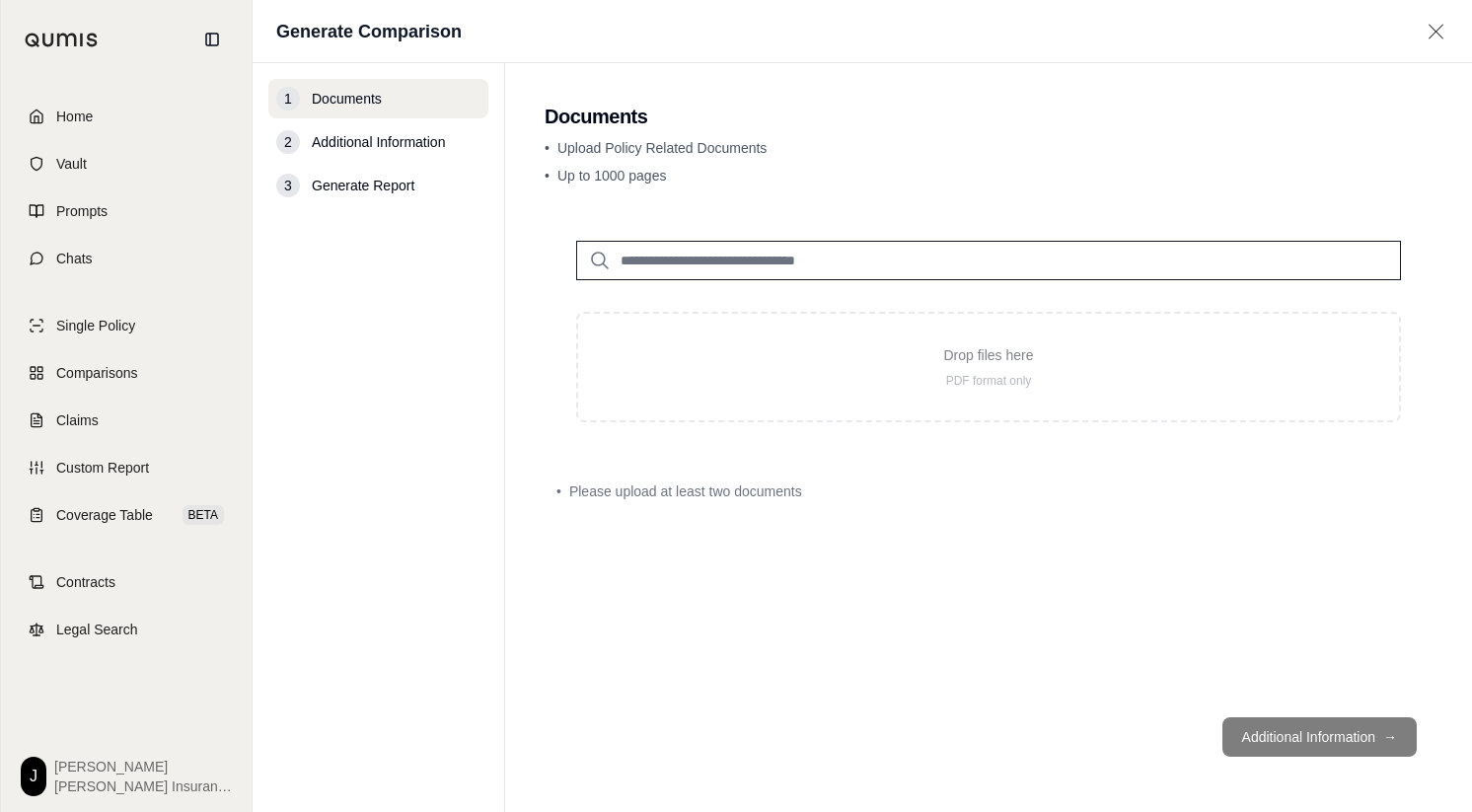 click on "• Please upload at least two documents" at bounding box center (989, 491) 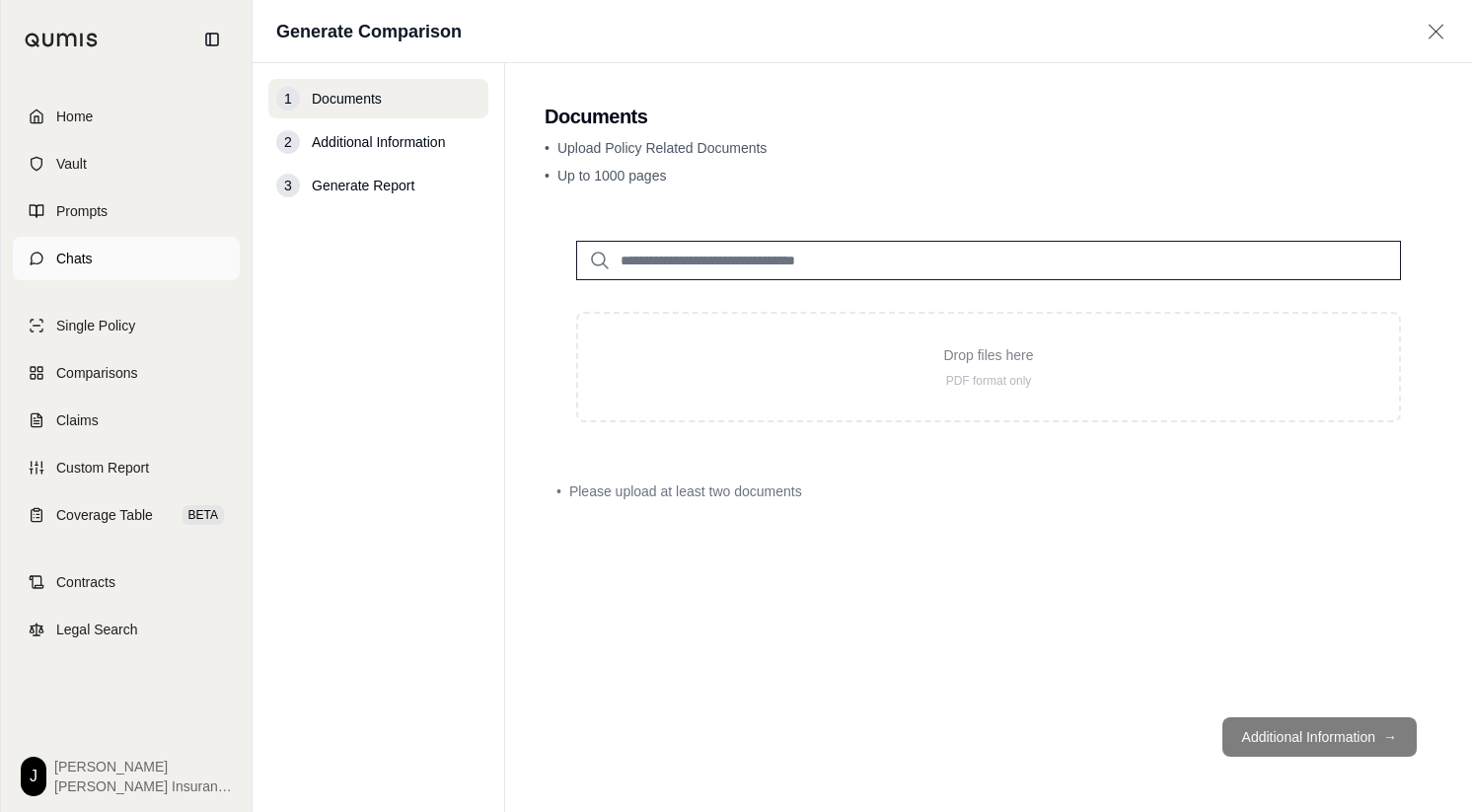 click on "Chats" at bounding box center [126, 258] 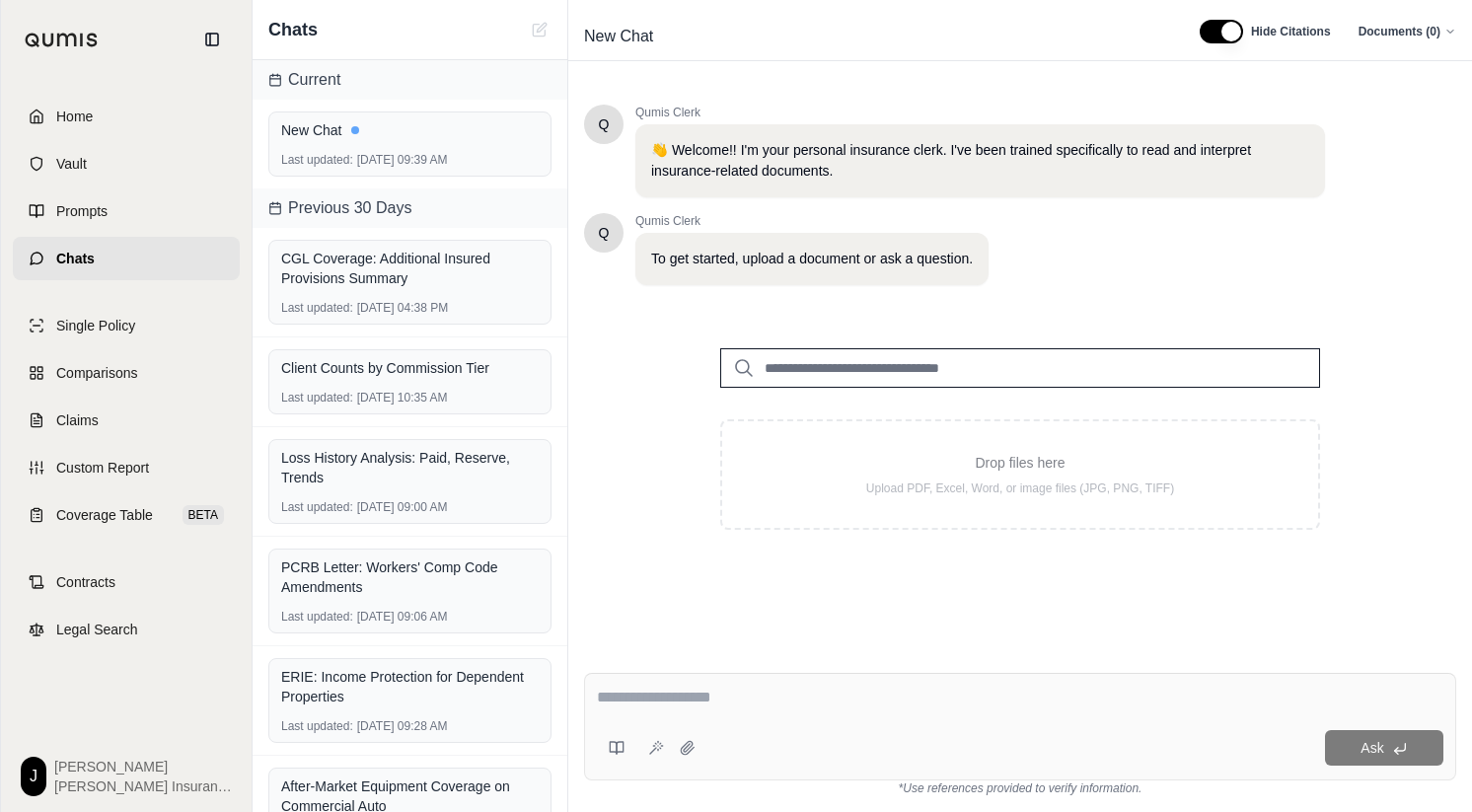 click on "Drop files here Upload PDF, Excel, Word, or image files (JPG, PNG, TIFF)" at bounding box center [1020, 439] 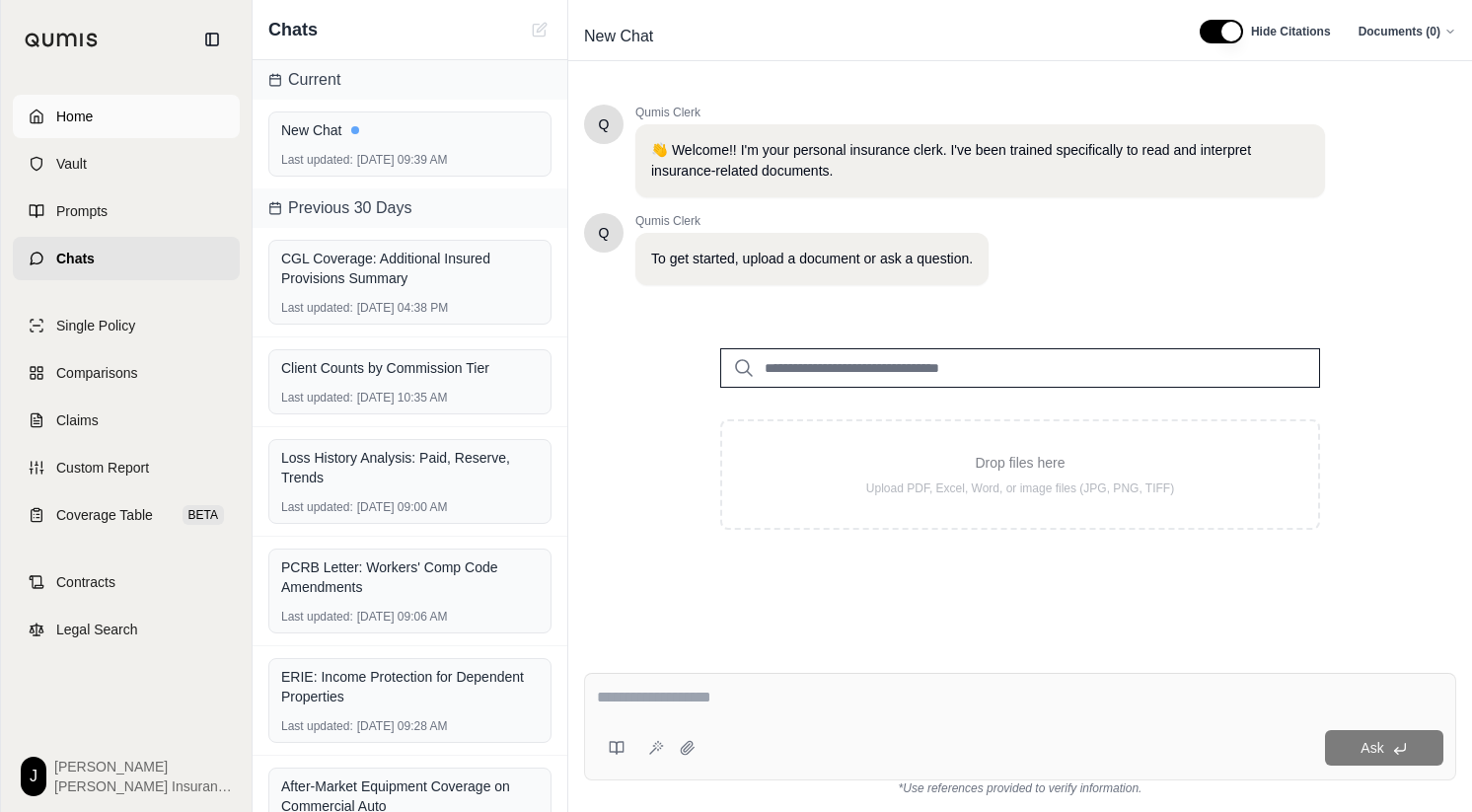 click on "Home" at bounding box center [74, 116] 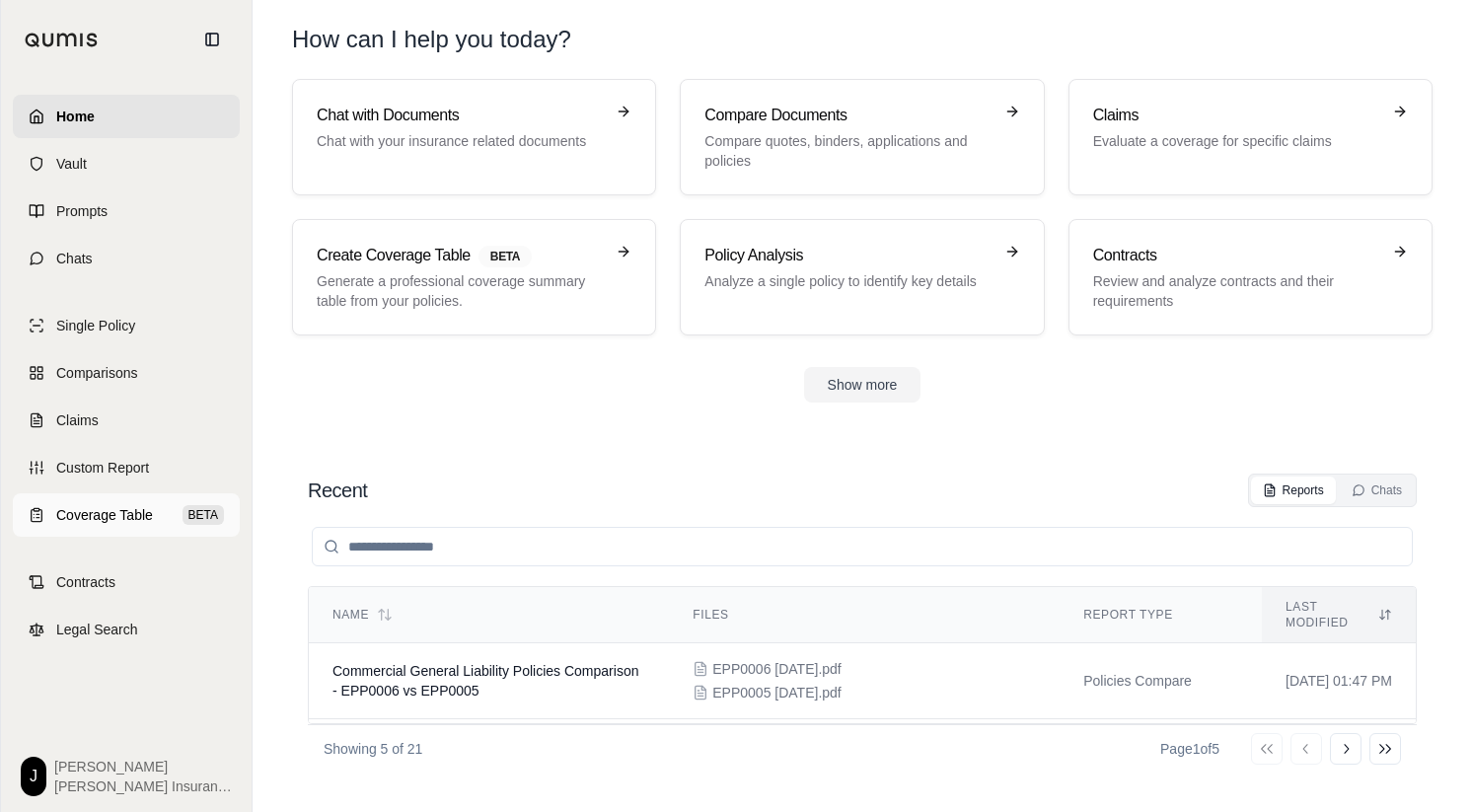 click on "Coverage Table" at bounding box center (105, 515) 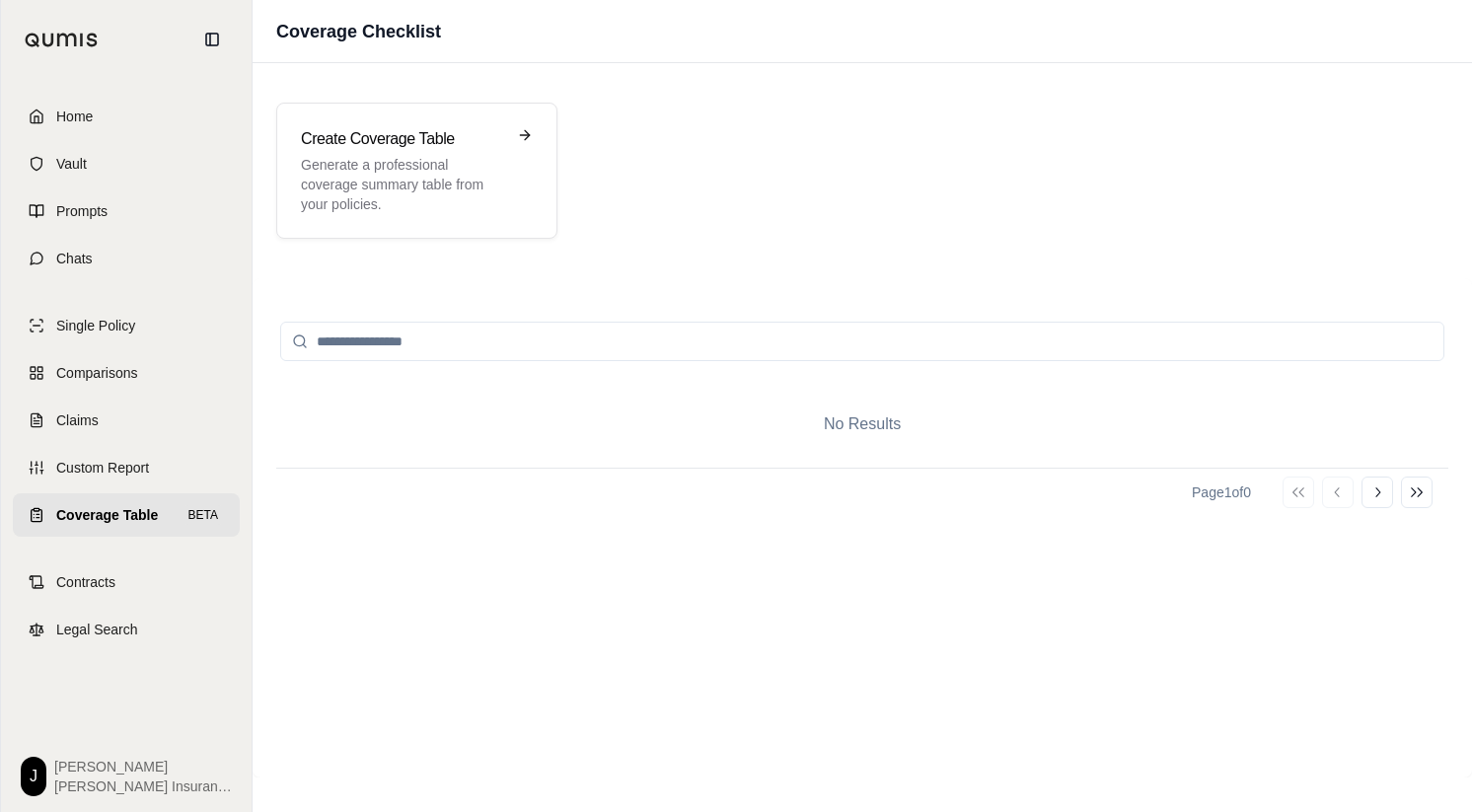 click on "Create Coverage Table Generate a professional coverage summary table from your policies." at bounding box center (862, 171) 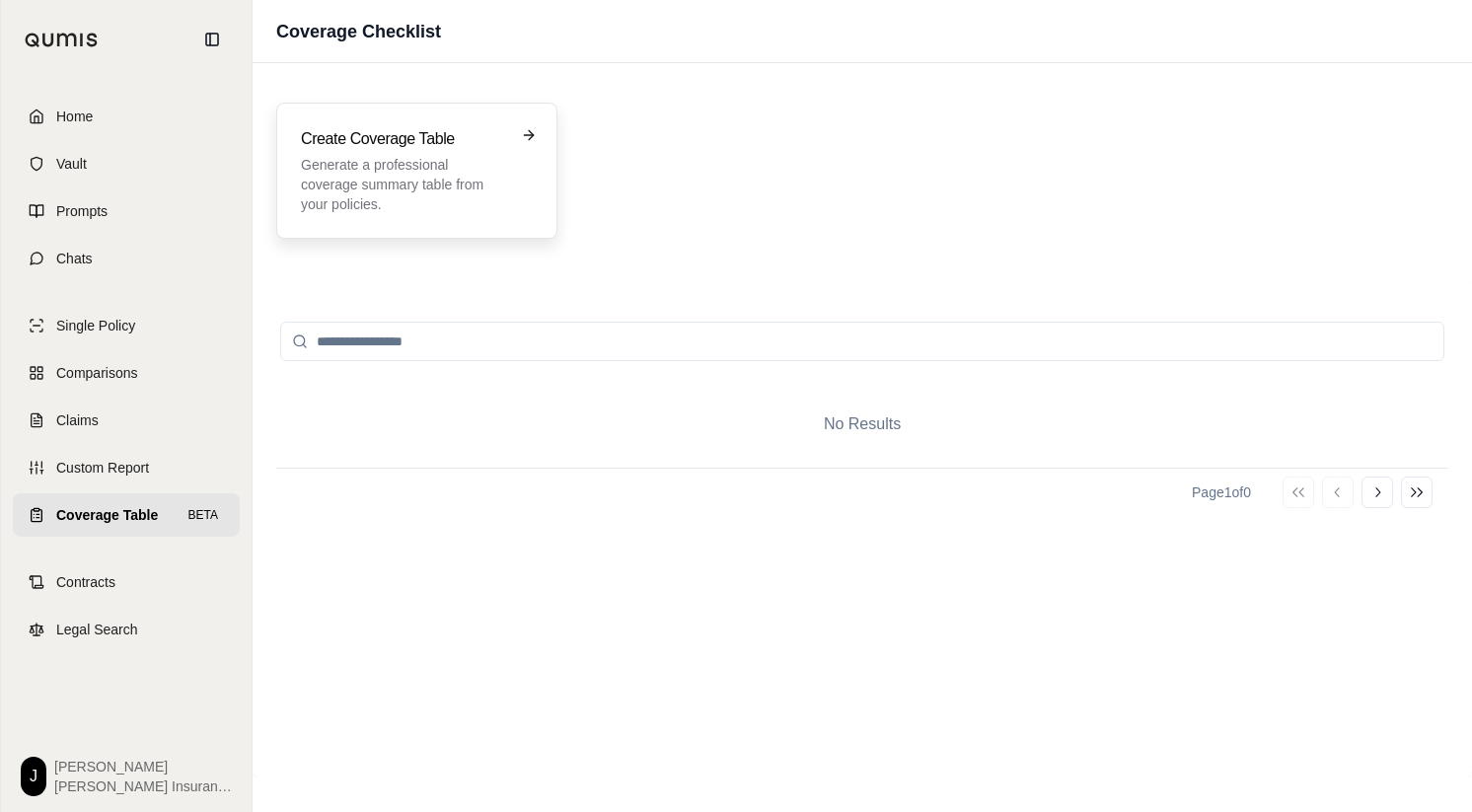 click on "Generate a professional coverage summary table from your policies." at bounding box center [403, 185] 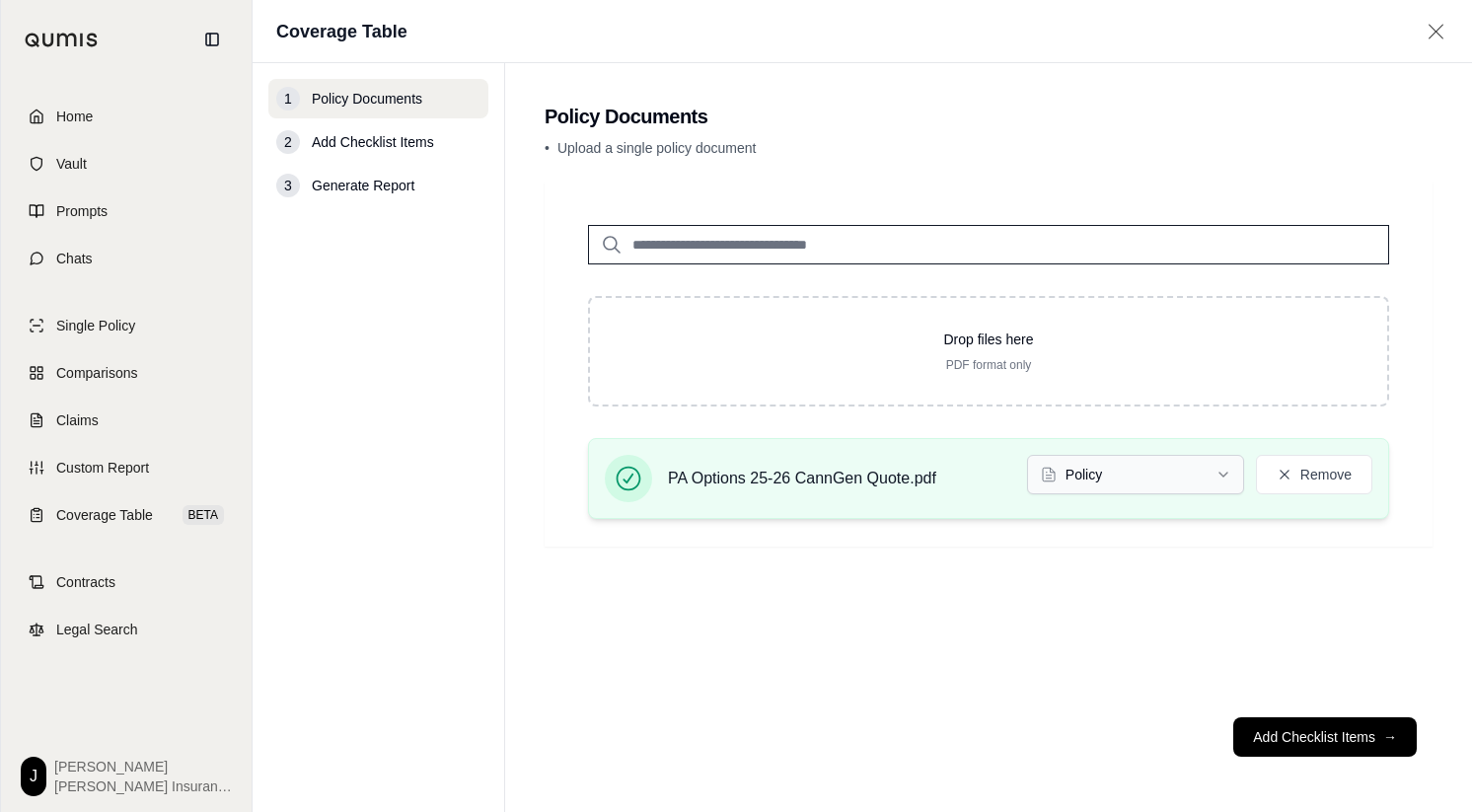 click on "Home Vault Prompts Chats Single Policy Comparisons Claims Custom Report Coverage Table BETA Contracts Legal Search J [PERSON_NAME] Insurance Coverage Table 1 Policy Documents 2 Add Checklist Items 3 Generate Report Policy Documents • Upload a single policy document Drop files here PDF format only PA Options 25-26 CannGen Quote.pdf Policy Remove Add Checklist Items →" at bounding box center [736, 406] 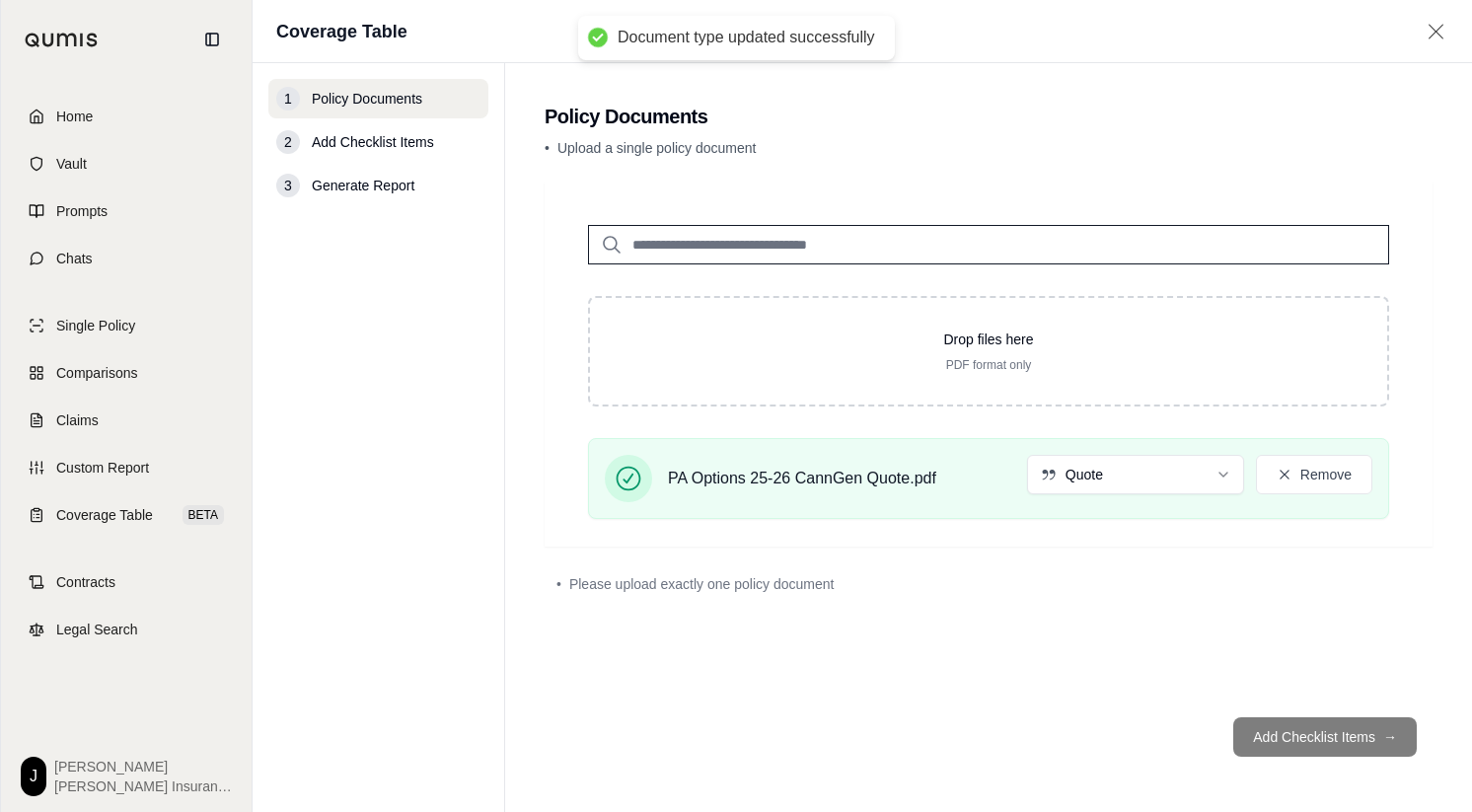 click on "Drop files here PDF format only PA Options 25-26 CannGen Quote.pdf Quote Remove • Please upload exactly one policy document" at bounding box center [989, 441] 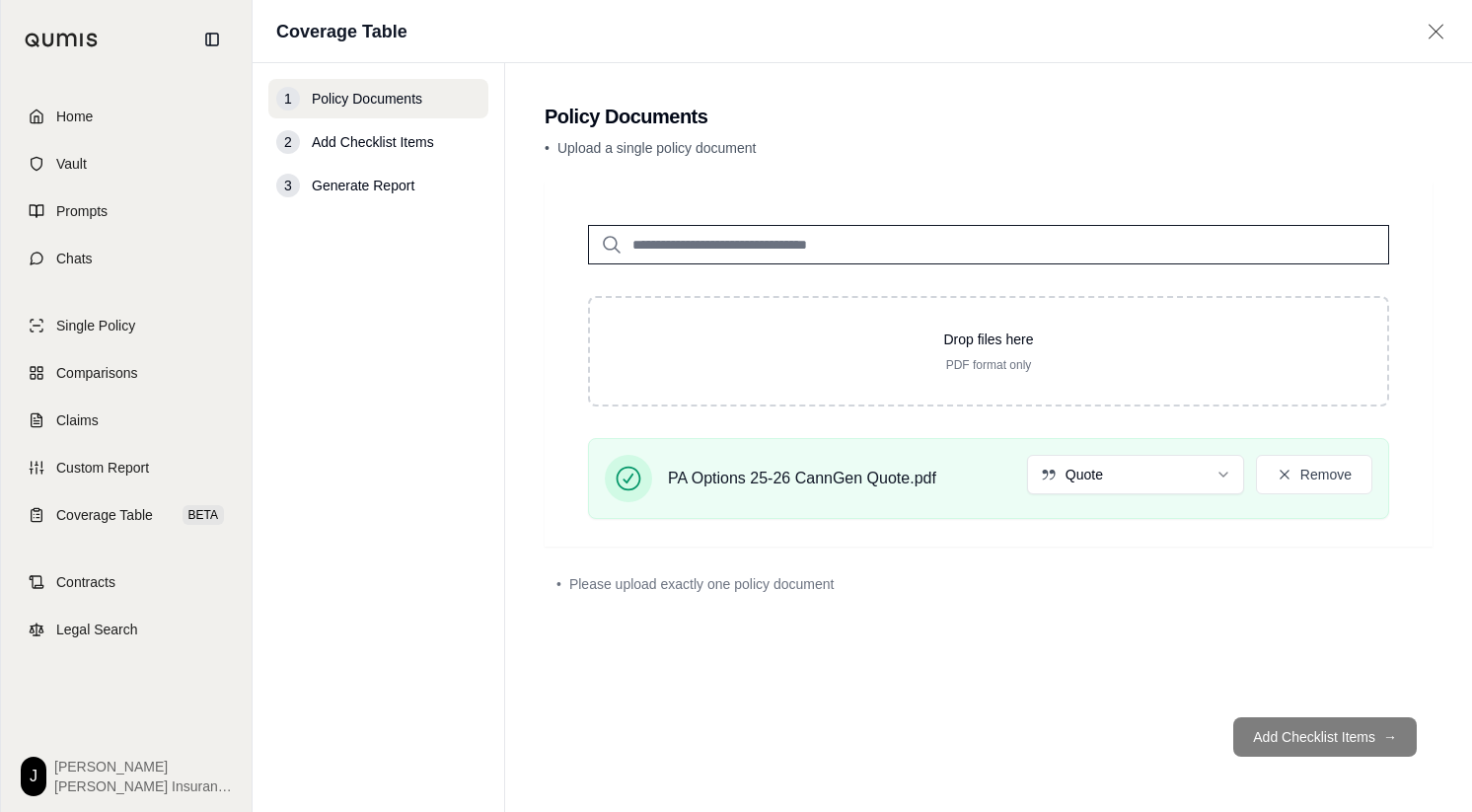 click on "Add Checklist Items →" at bounding box center [989, 737] 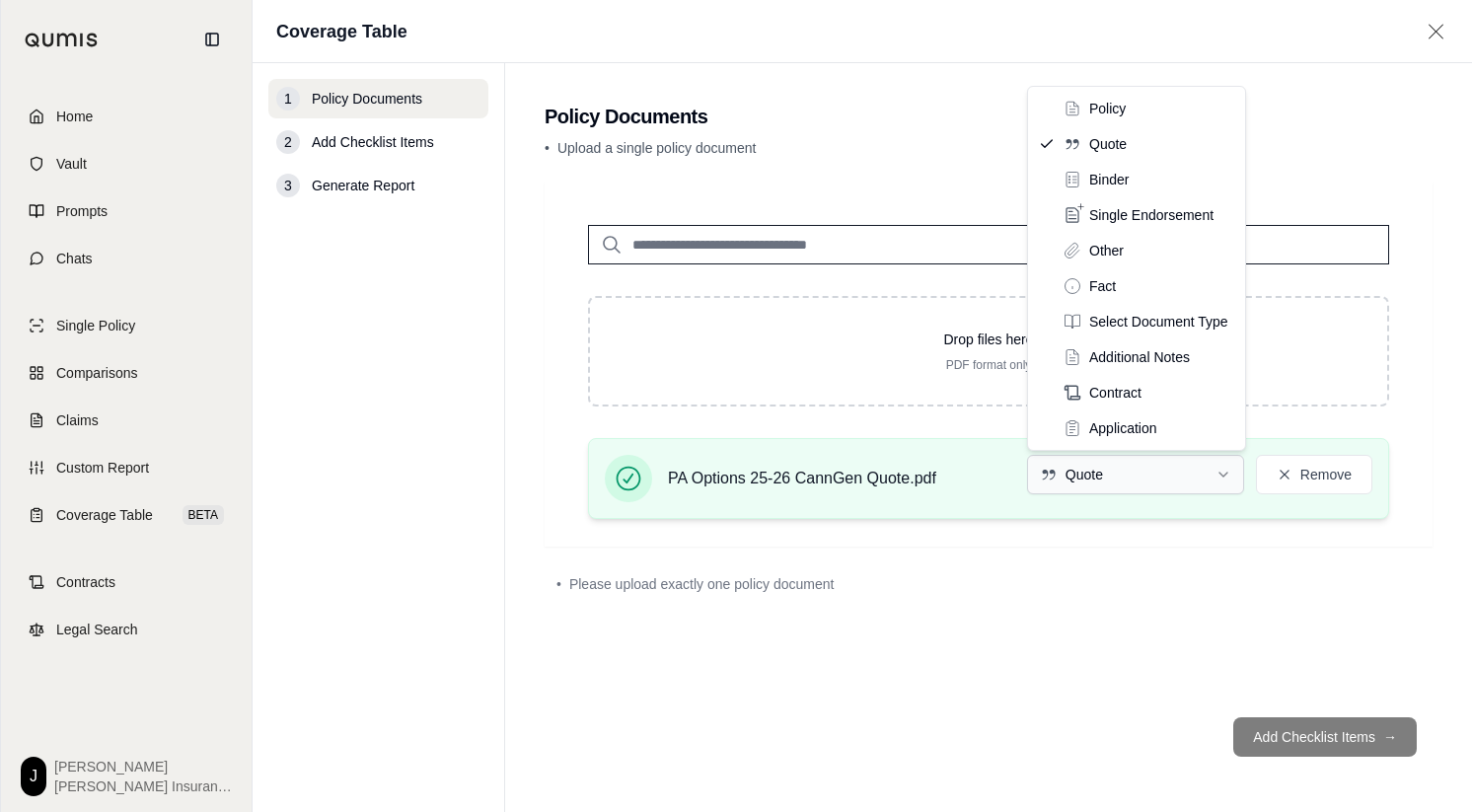click on "Home Vault Prompts Chats Single Policy Comparisons Claims Custom Report Coverage Table BETA Contracts Legal Search J [PERSON_NAME] Insurance Coverage Table 1 Policy Documents 2 Add Checklist Items 3 Generate Report Policy Documents • Upload a single policy document Drop files here PDF format only PA Options 25-26 CannGen Quote.pdf Quote Remove • Please upload exactly one policy document Add Checklist Items →
Policy Quote Binder Single Endorsement Other Fact Select Document Type Additional Notes Contract Application" at bounding box center (736, 406) 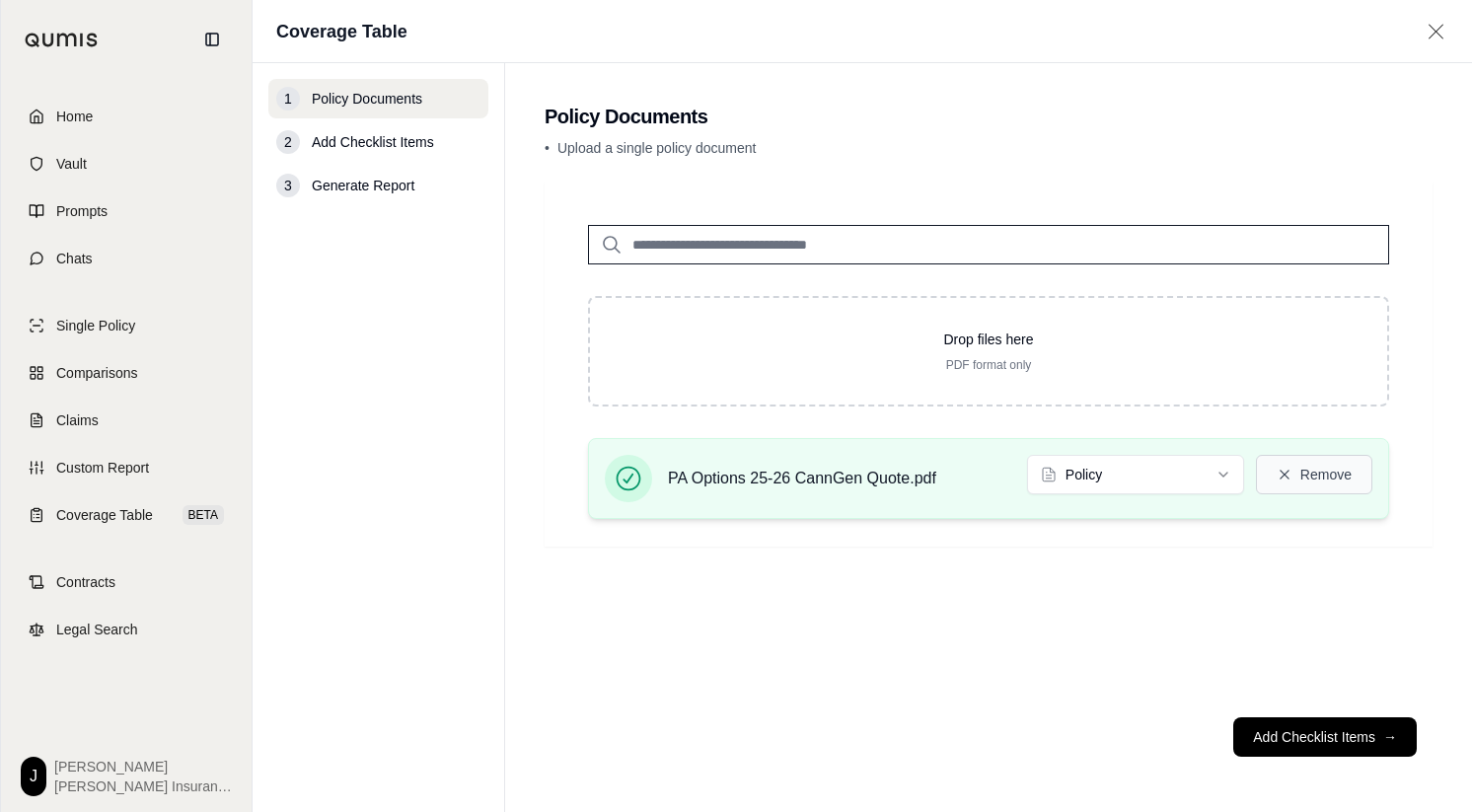 click on "Remove" at bounding box center (1314, 475) 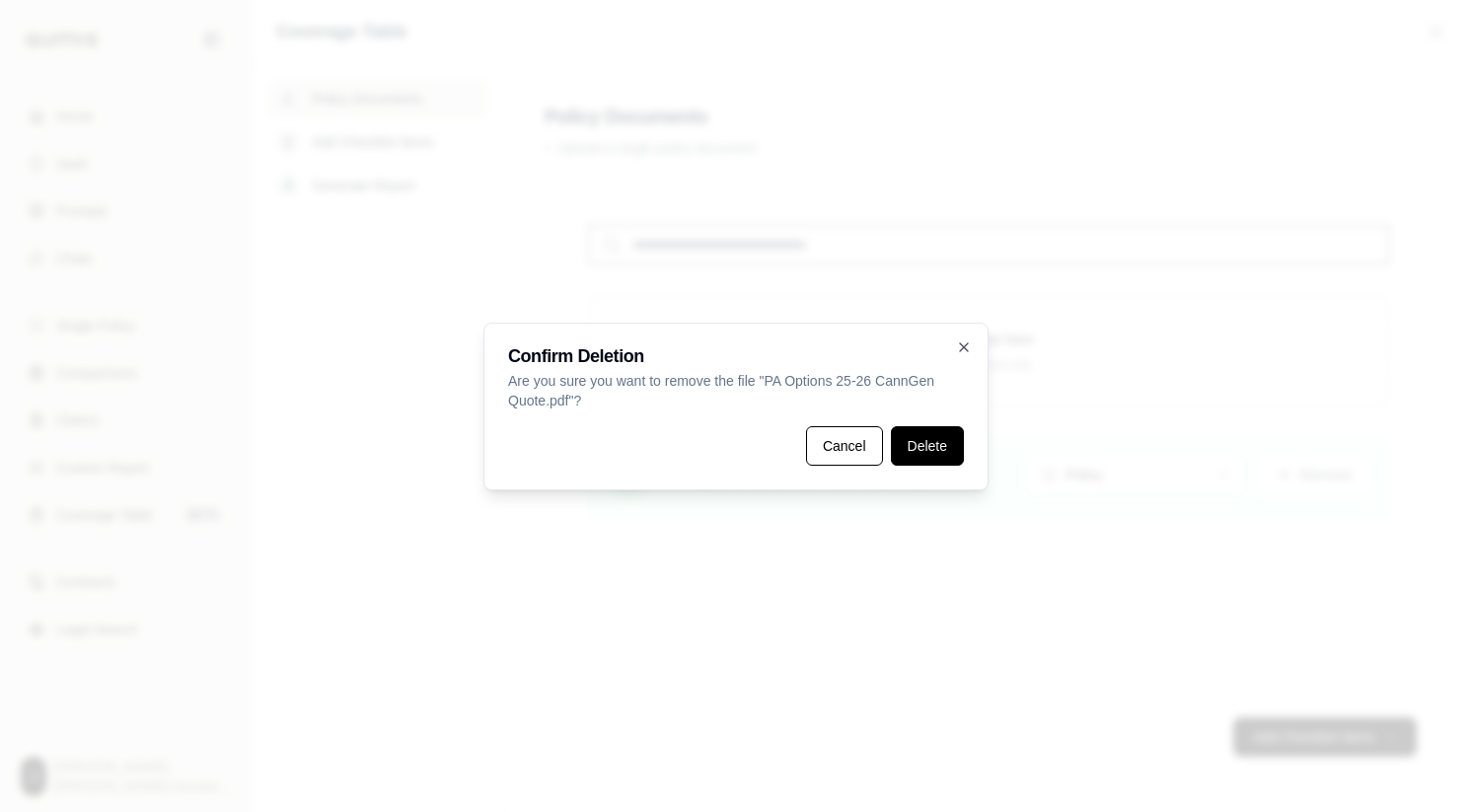click on "Delete" at bounding box center [927, 446] 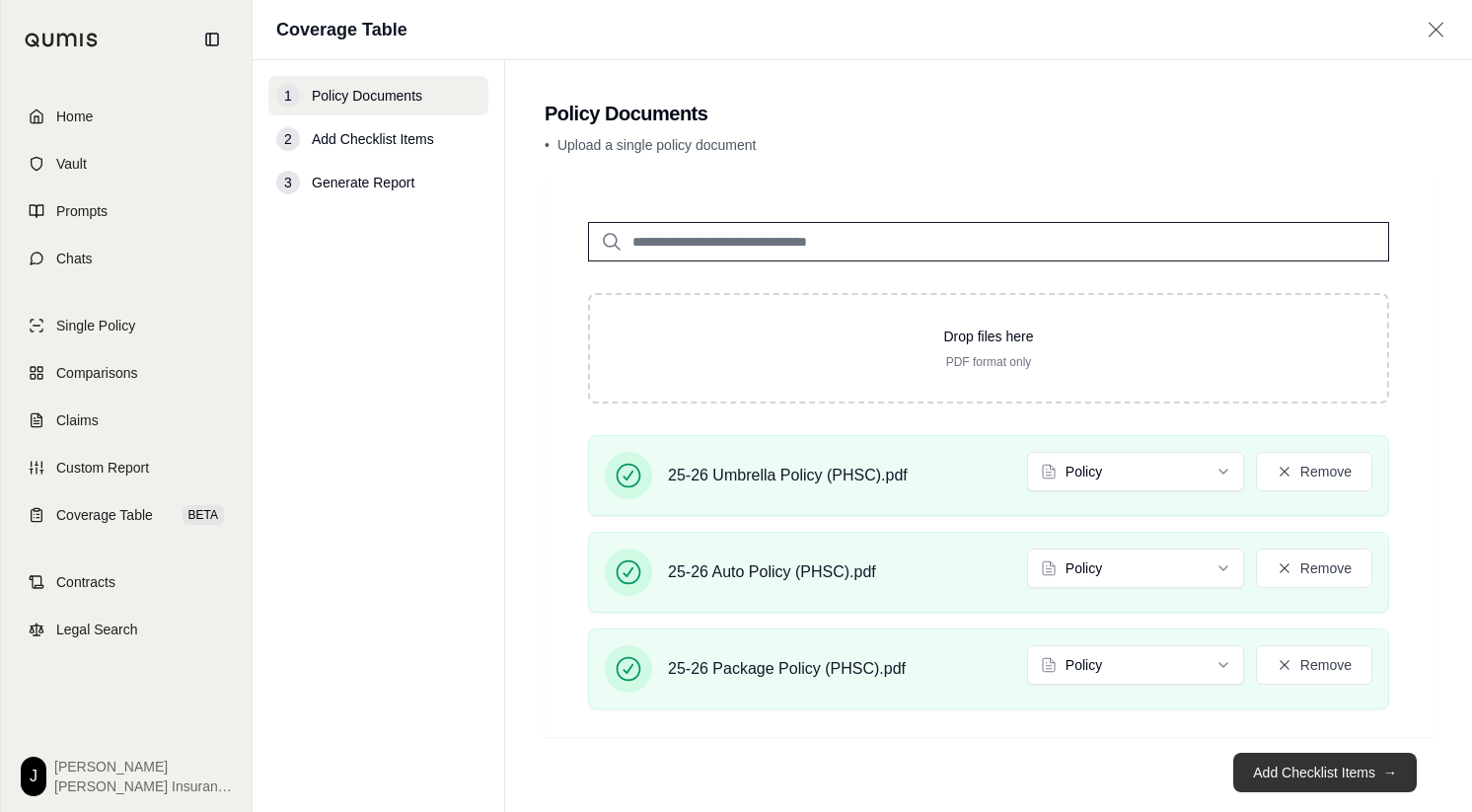 scroll, scrollTop: 36, scrollLeft: 0, axis: vertical 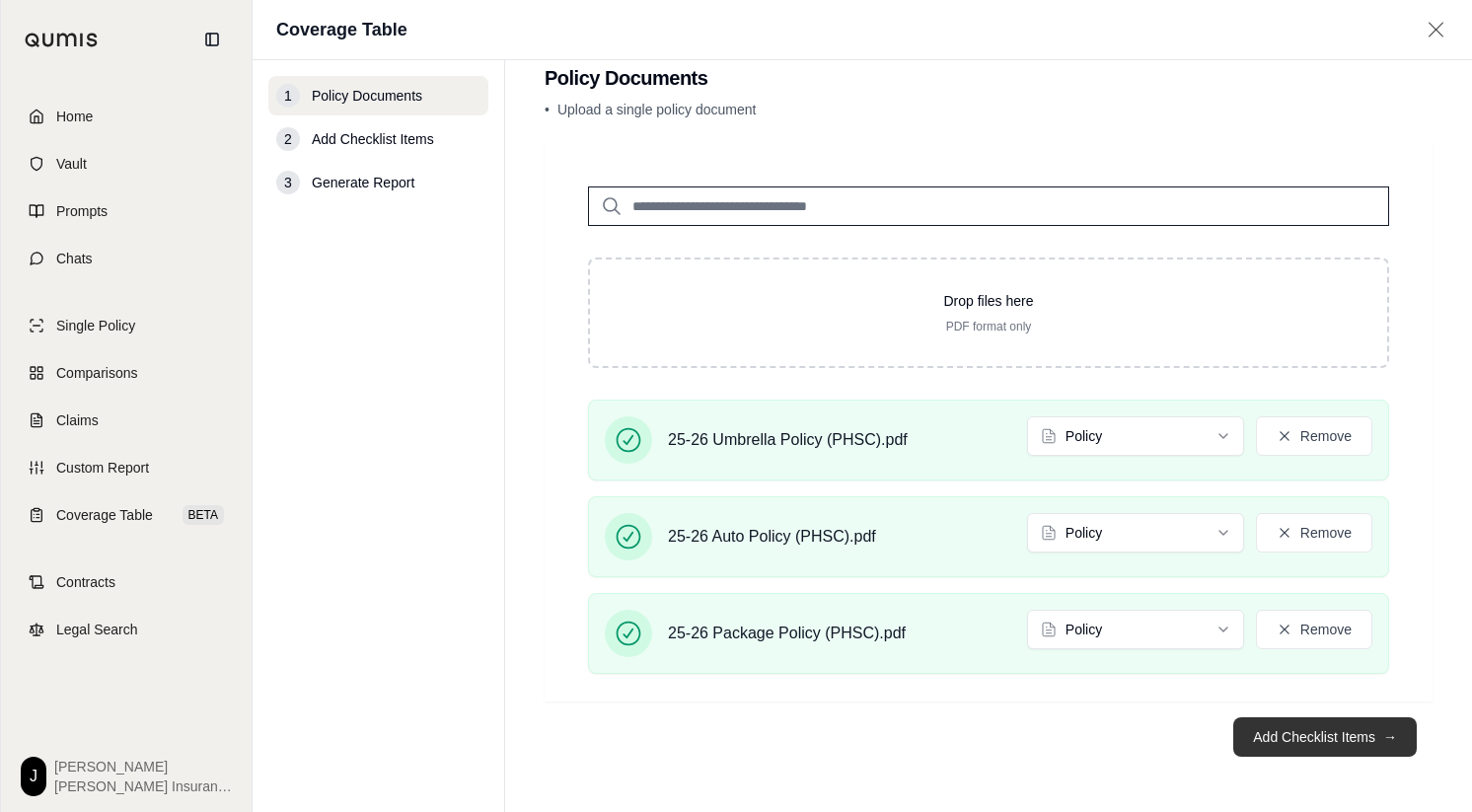 click on "Add Checklist Items →" at bounding box center [1325, 737] 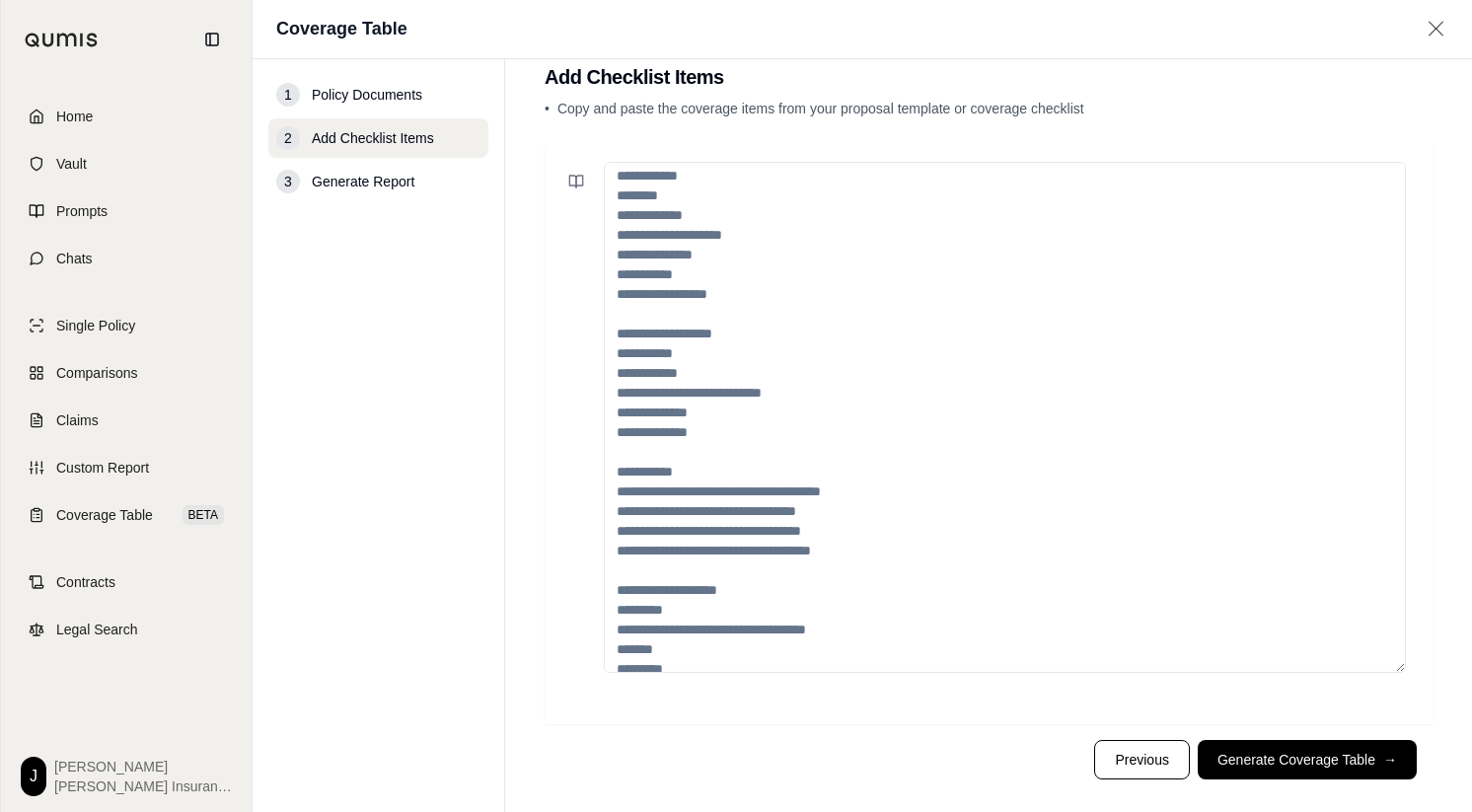scroll, scrollTop: 0, scrollLeft: 0, axis: both 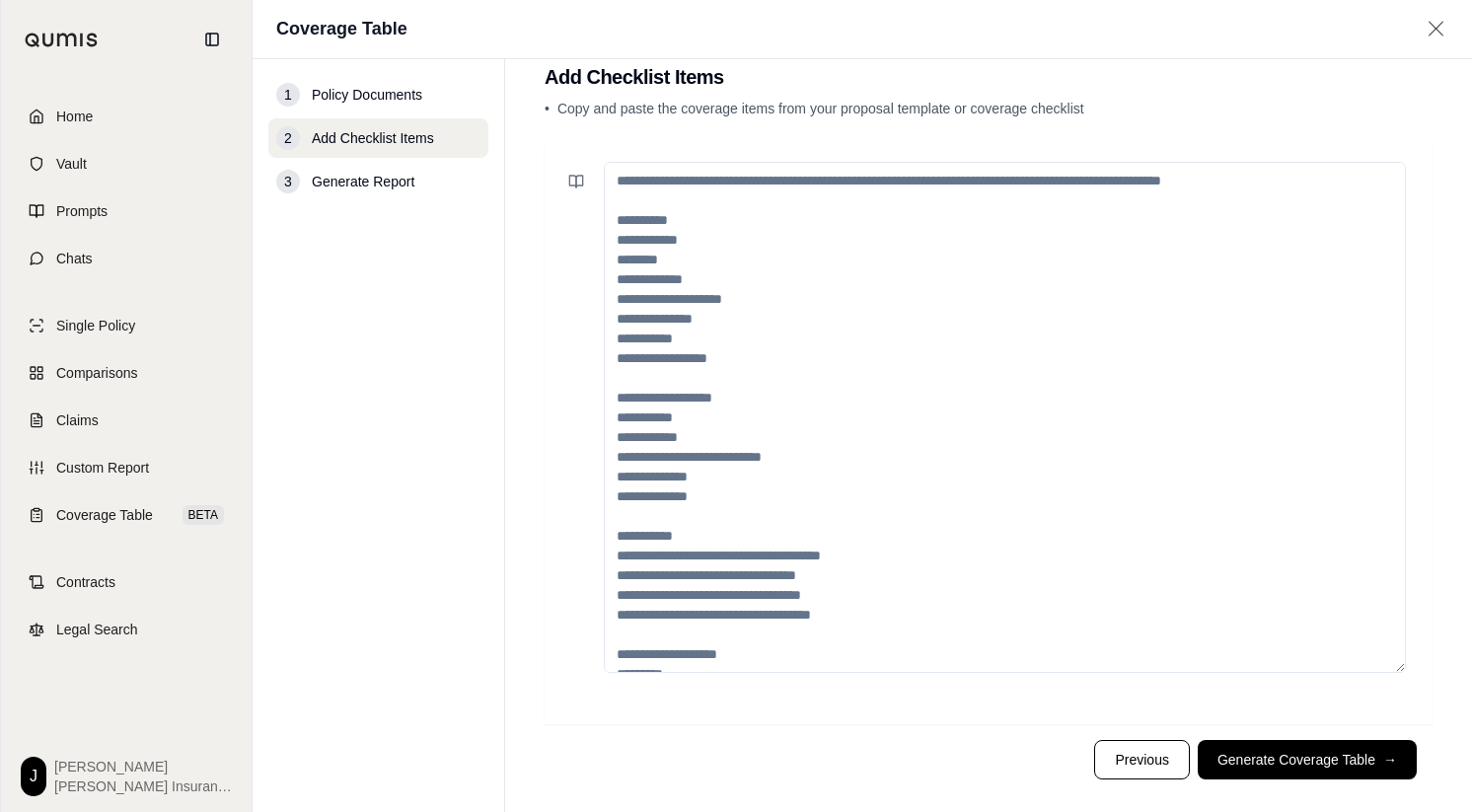 click at bounding box center [1004, 417] 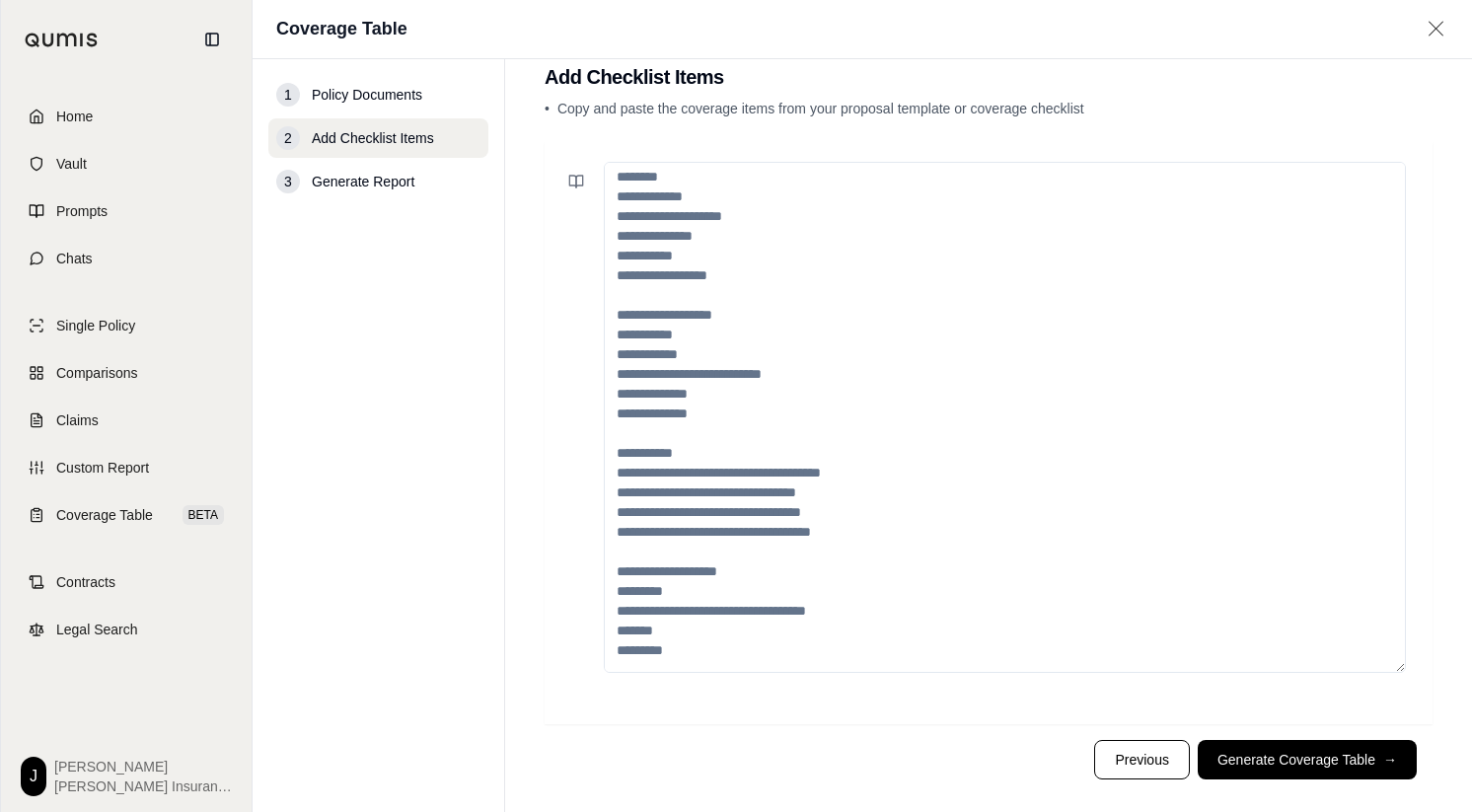 scroll, scrollTop: 0, scrollLeft: 0, axis: both 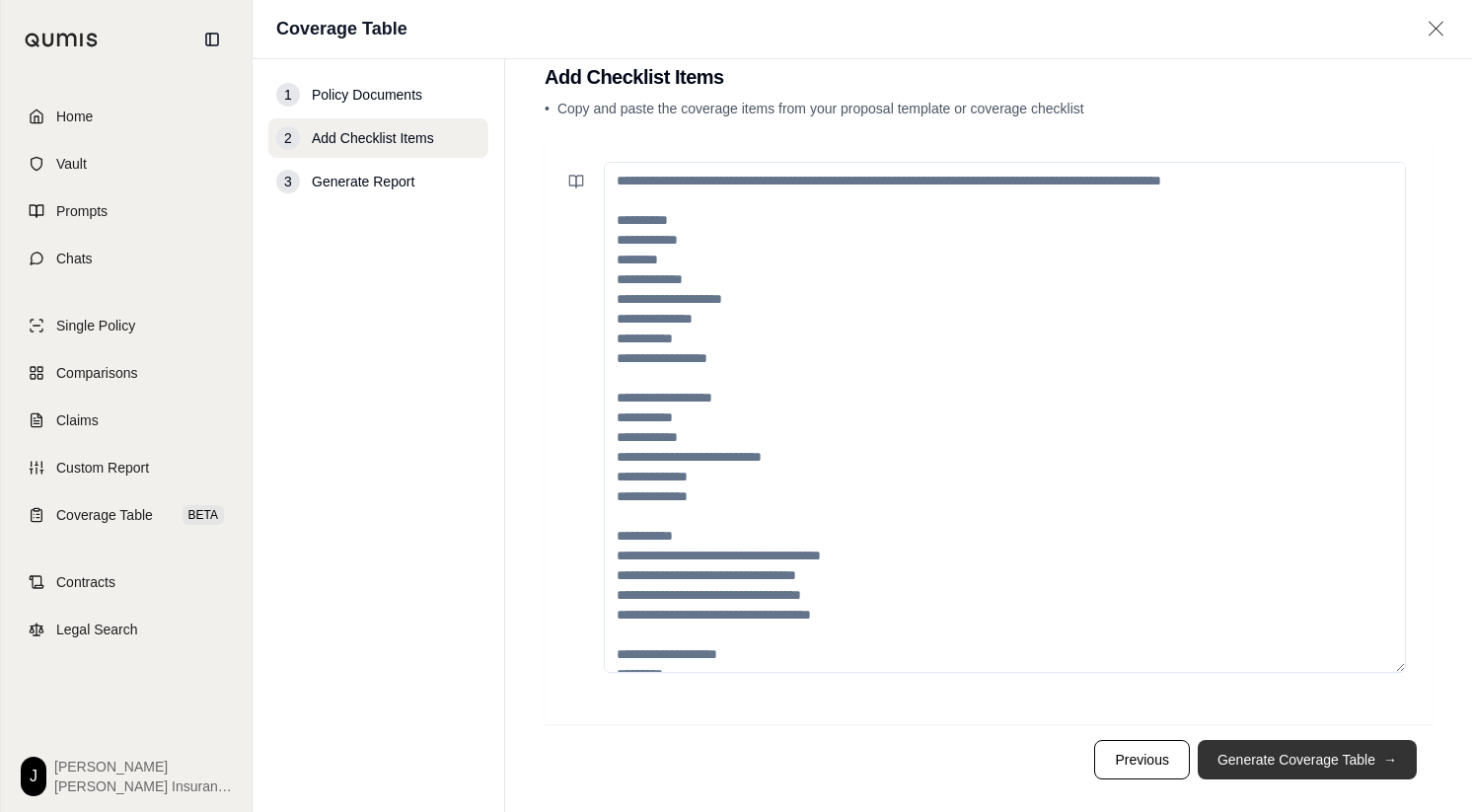 click on "Generate Coverage Table →" at bounding box center (1307, 760) 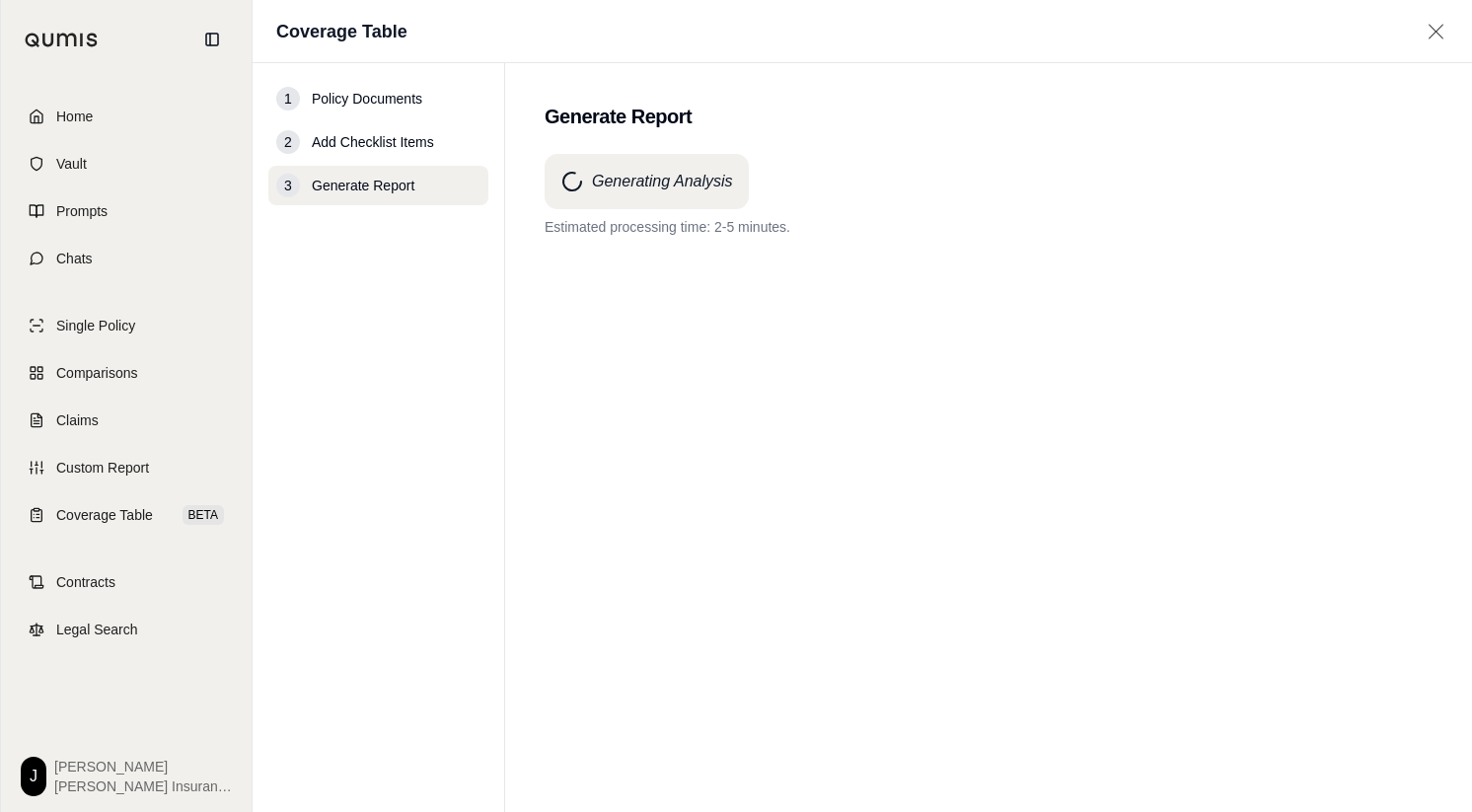 scroll, scrollTop: 0, scrollLeft: 0, axis: both 